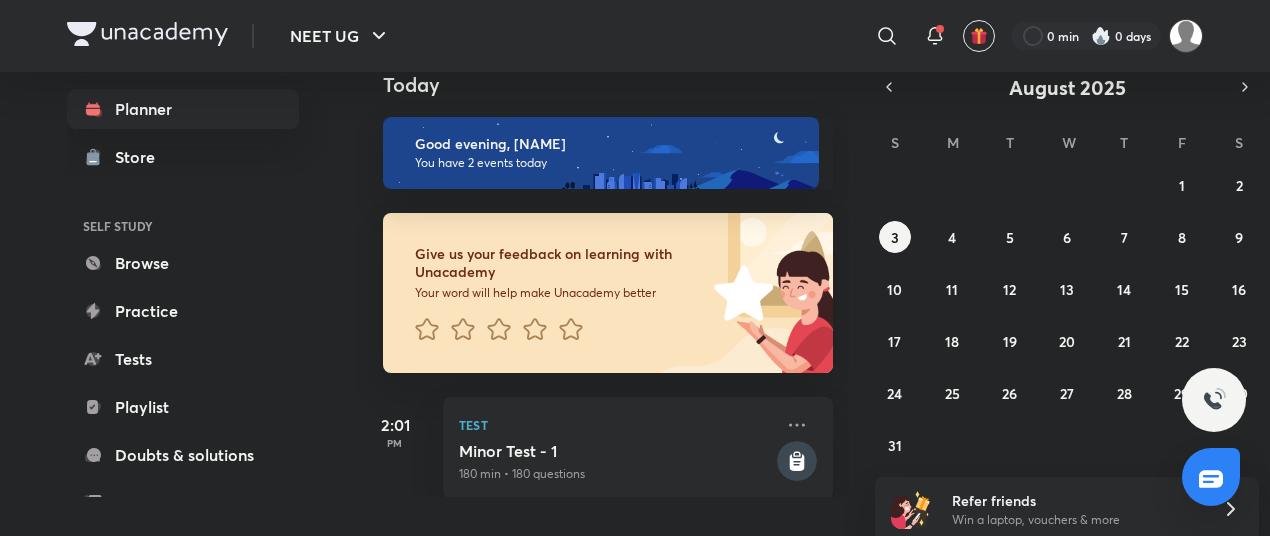 scroll, scrollTop: 44, scrollLeft: 0, axis: vertical 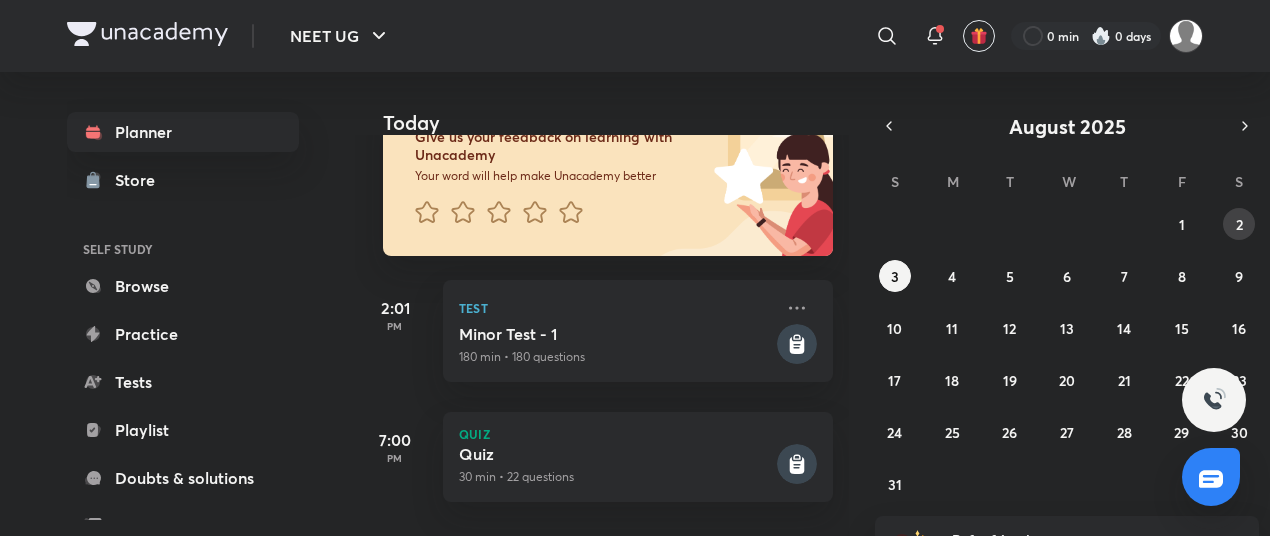 click on "2" at bounding box center (1239, 224) 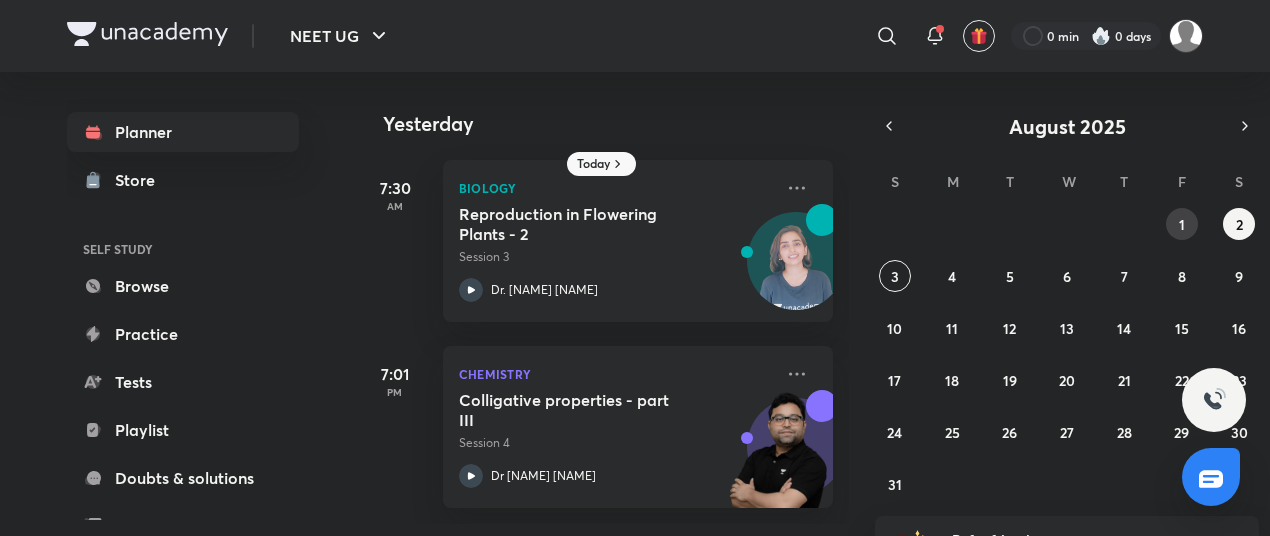 click on "1" at bounding box center (1182, 224) 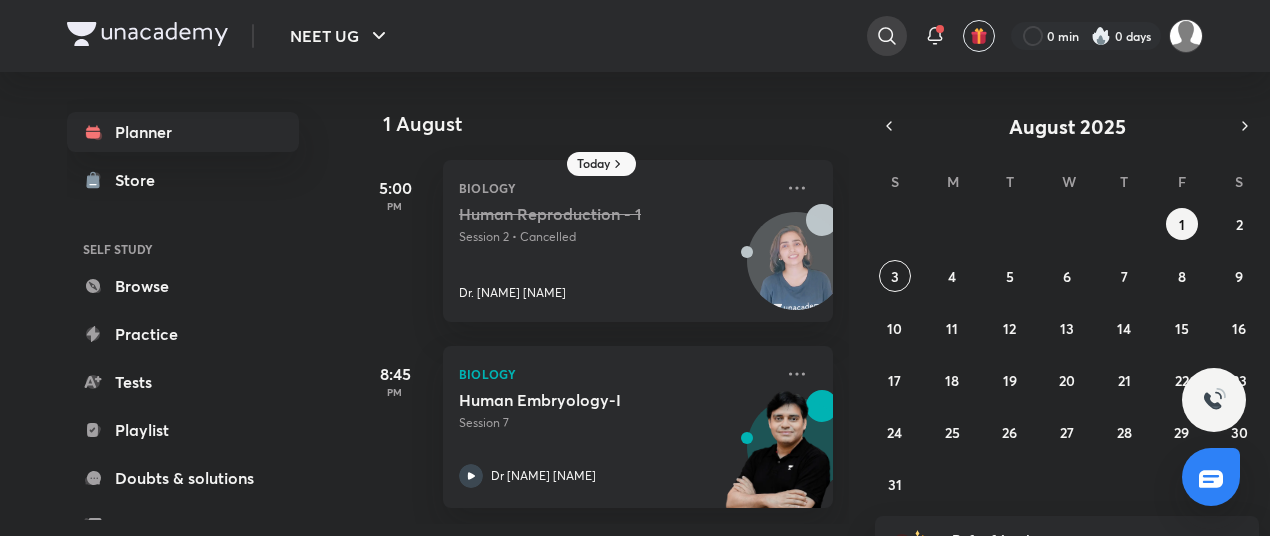 click 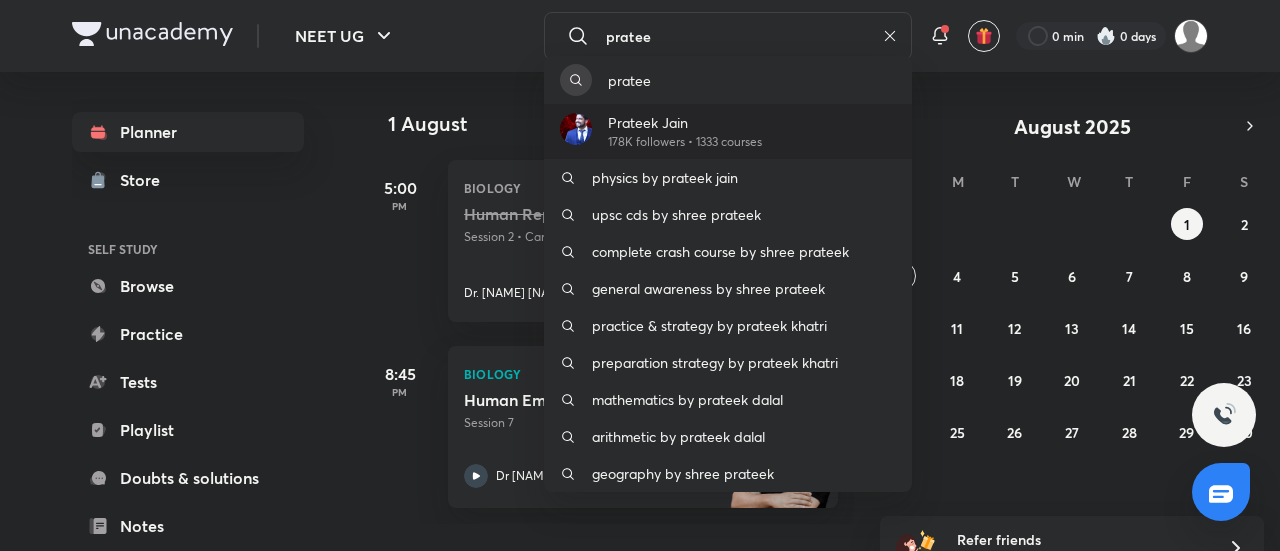 type on "pratee" 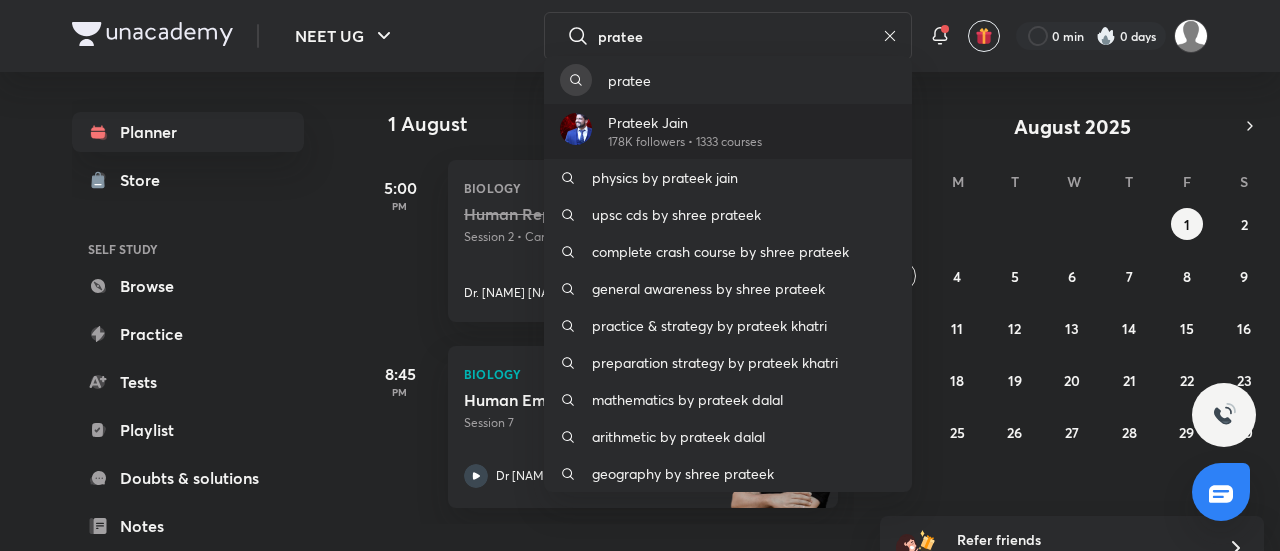 click on "Prateek Jain" at bounding box center [685, 122] 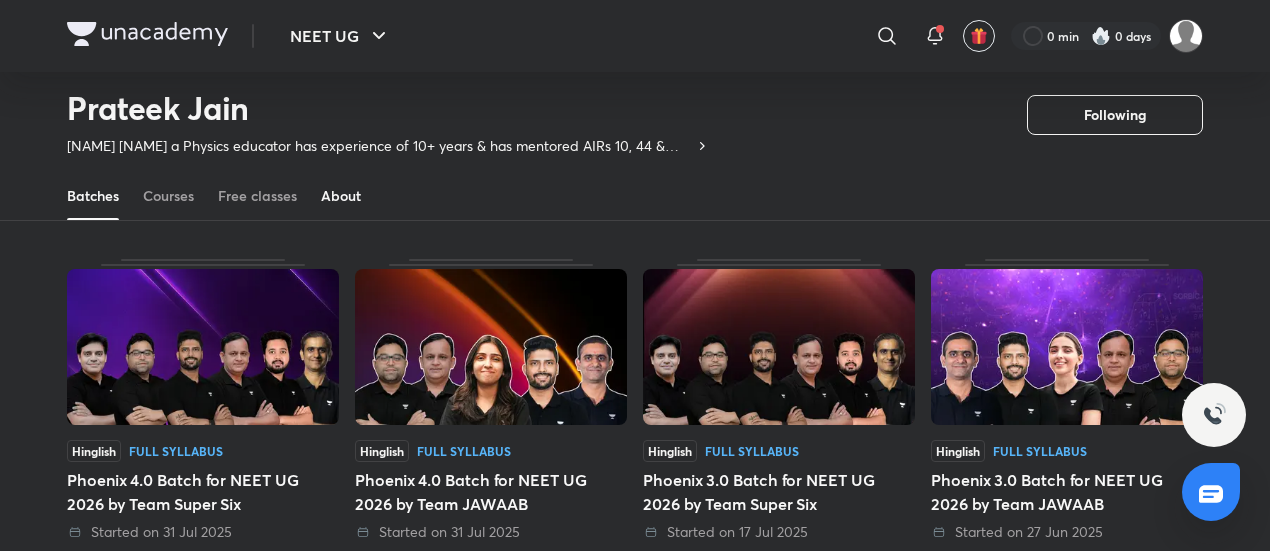 scroll, scrollTop: 74, scrollLeft: 0, axis: vertical 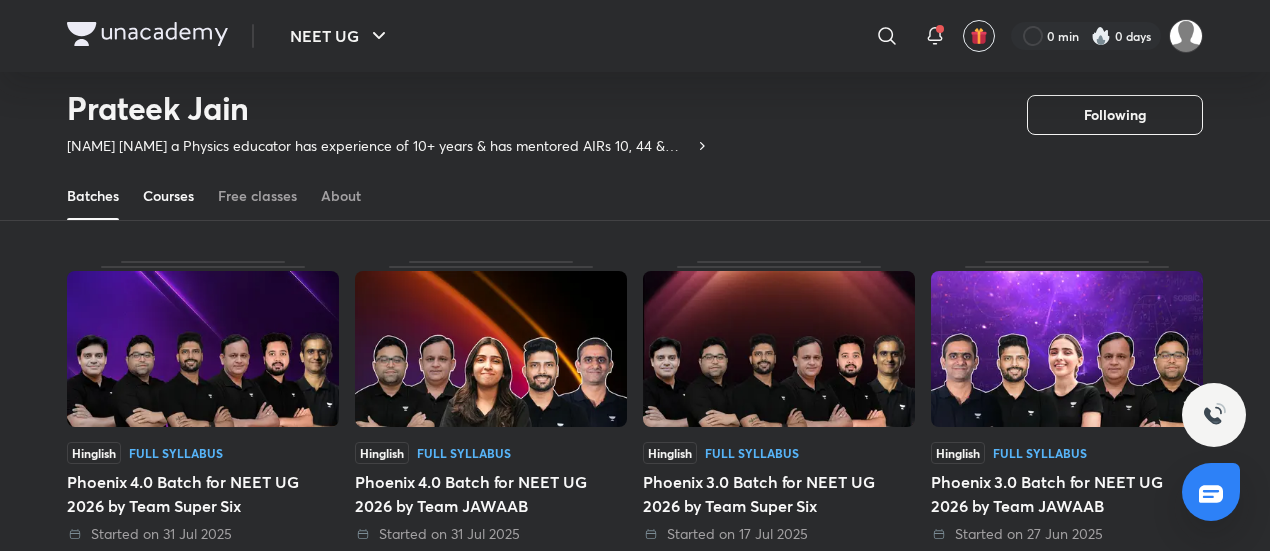 click on "Courses" at bounding box center (168, 196) 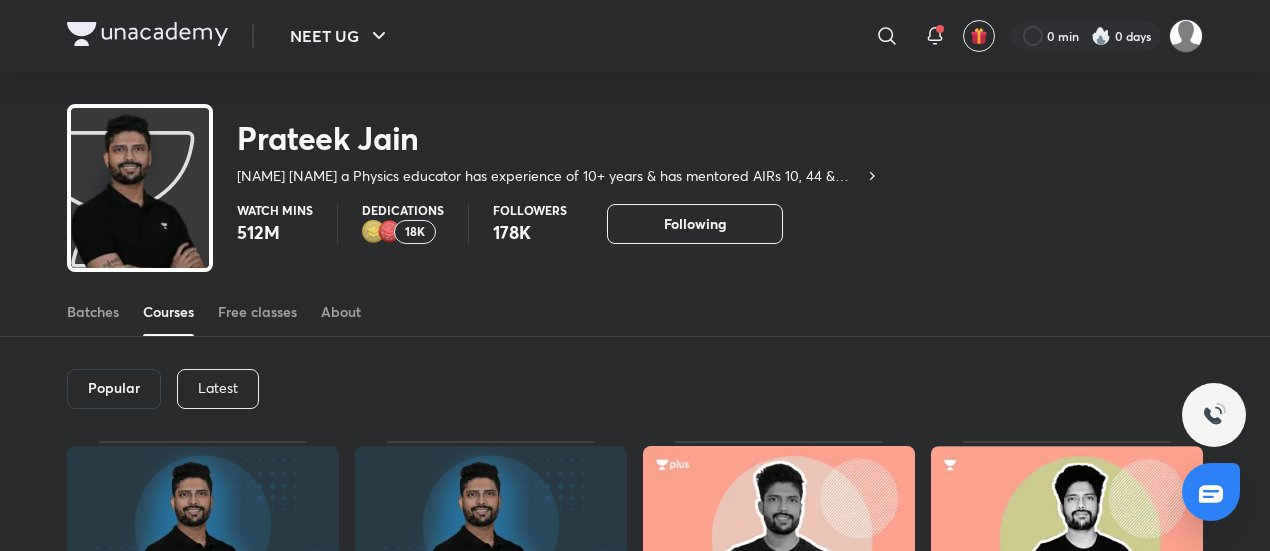 scroll, scrollTop: 0, scrollLeft: 0, axis: both 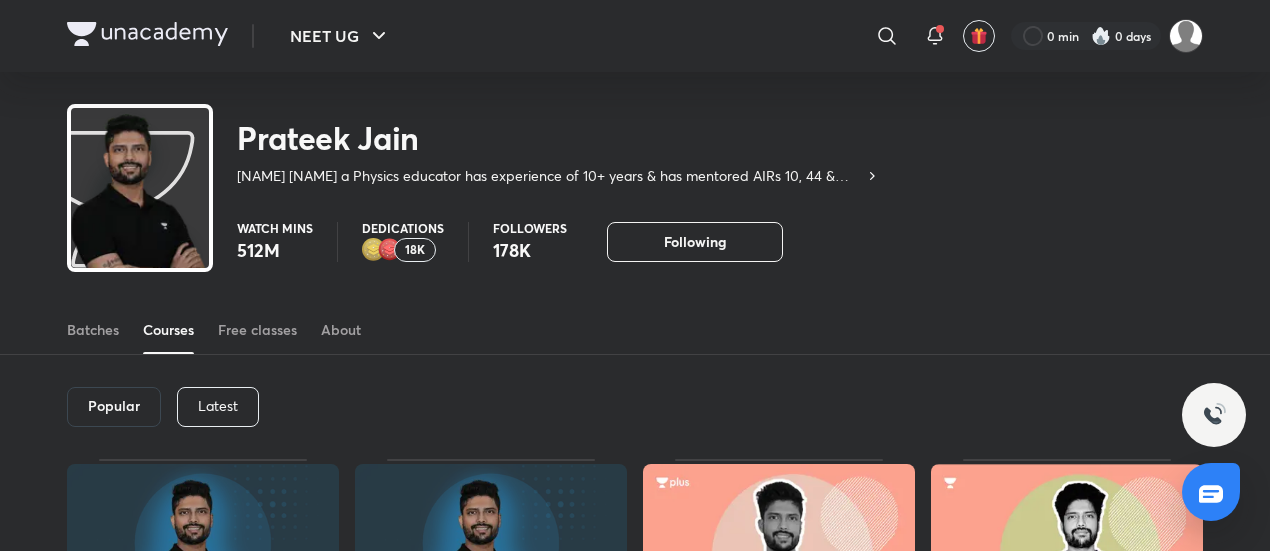 click on "Latest" at bounding box center (218, 406) 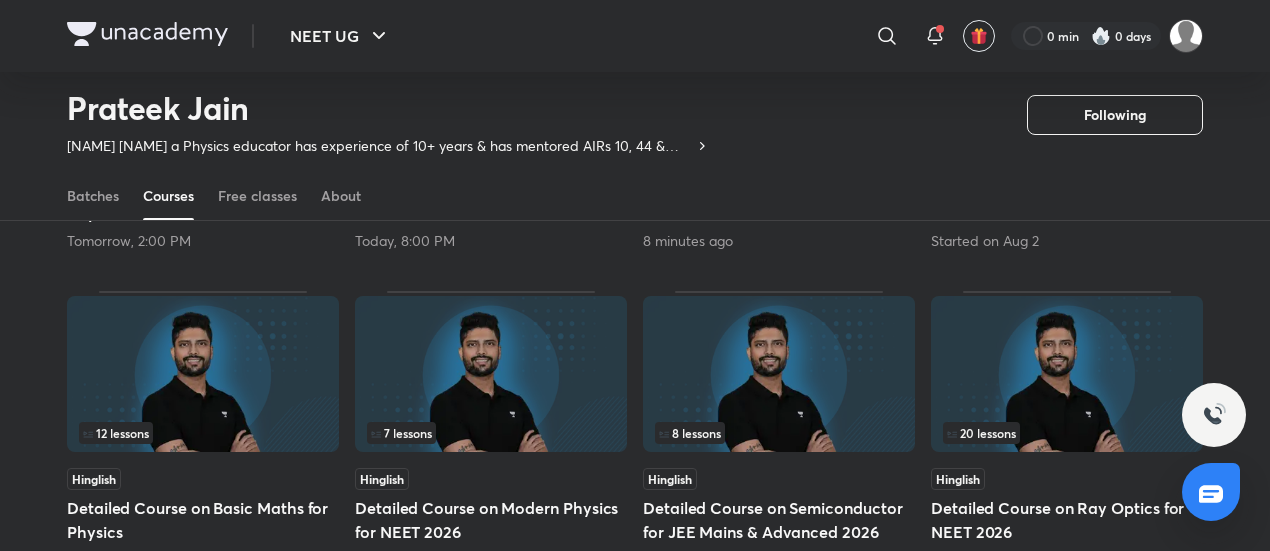 scroll, scrollTop: 428, scrollLeft: 0, axis: vertical 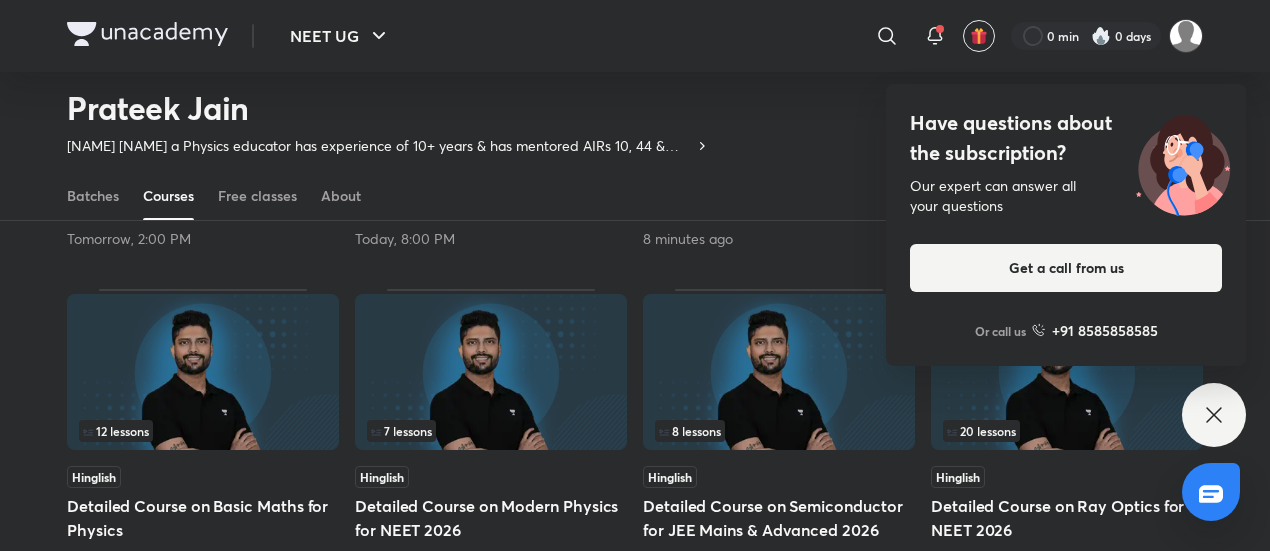 click 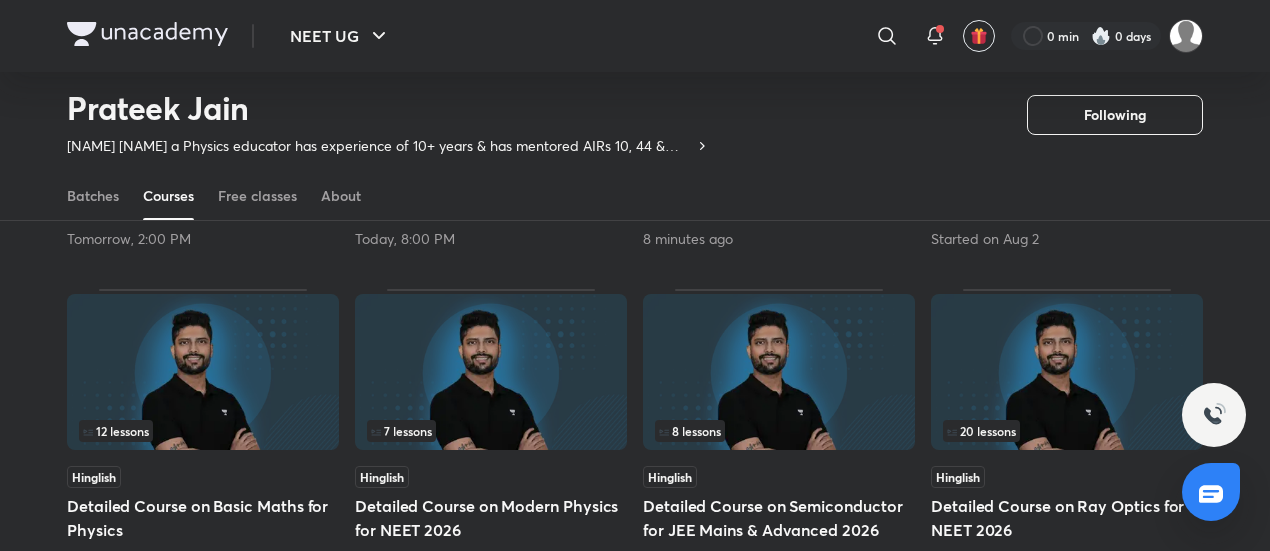 click at bounding box center (203, 372) 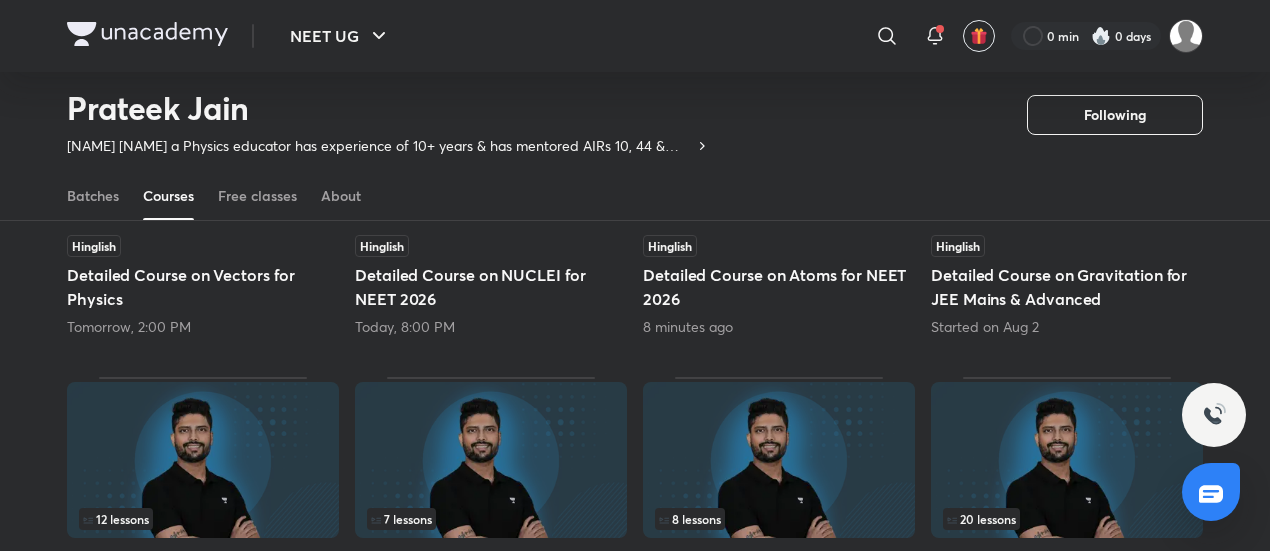 scroll, scrollTop: 341, scrollLeft: 0, axis: vertical 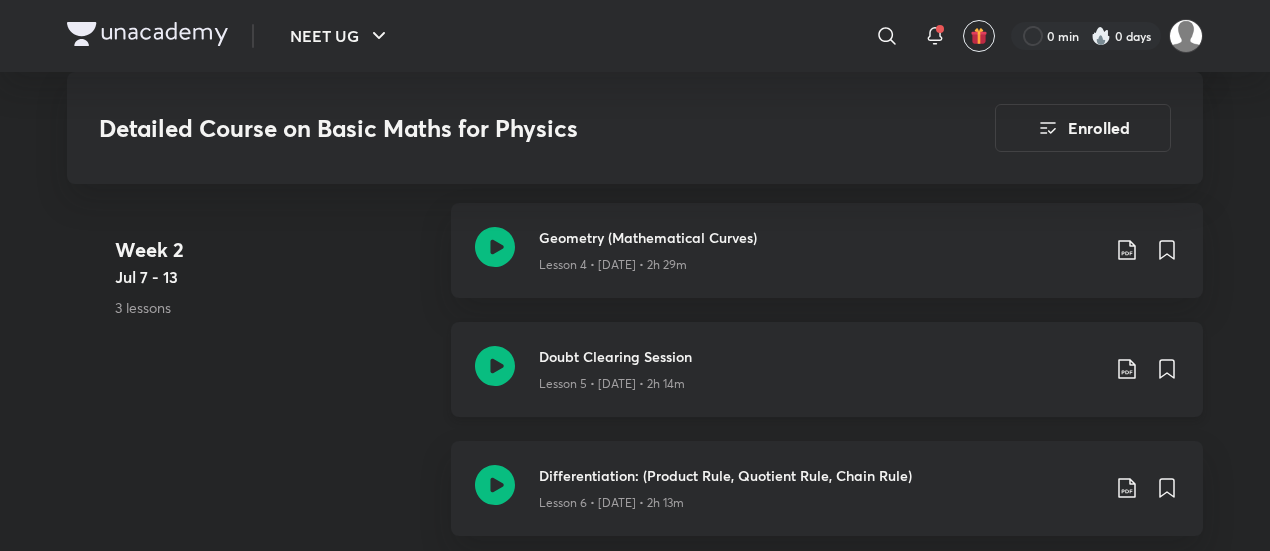 click 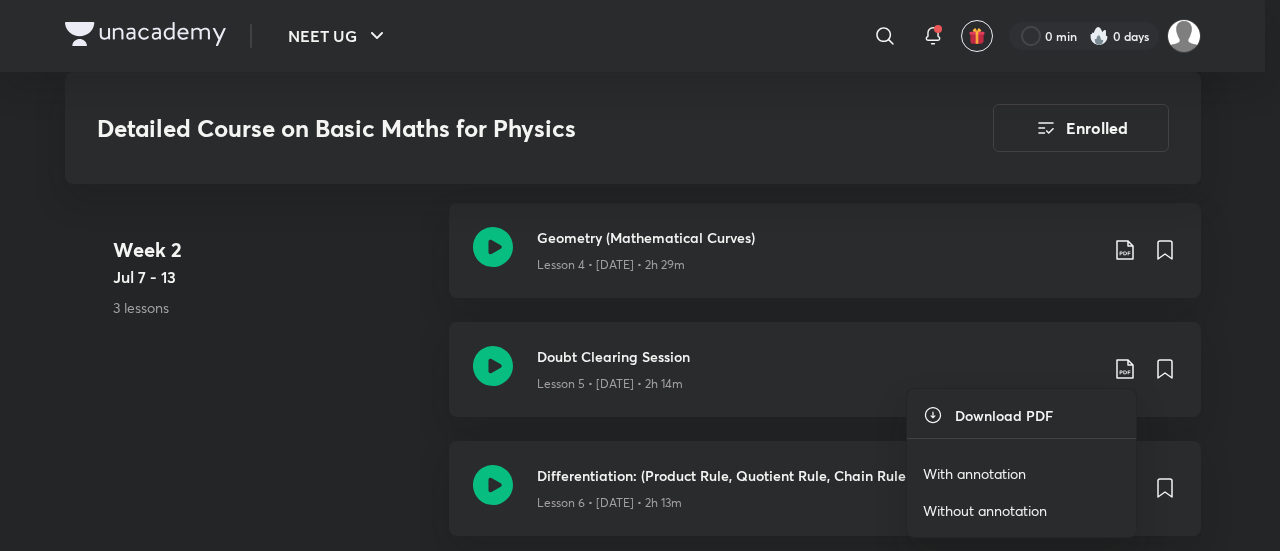 click on "With annotation" at bounding box center (974, 473) 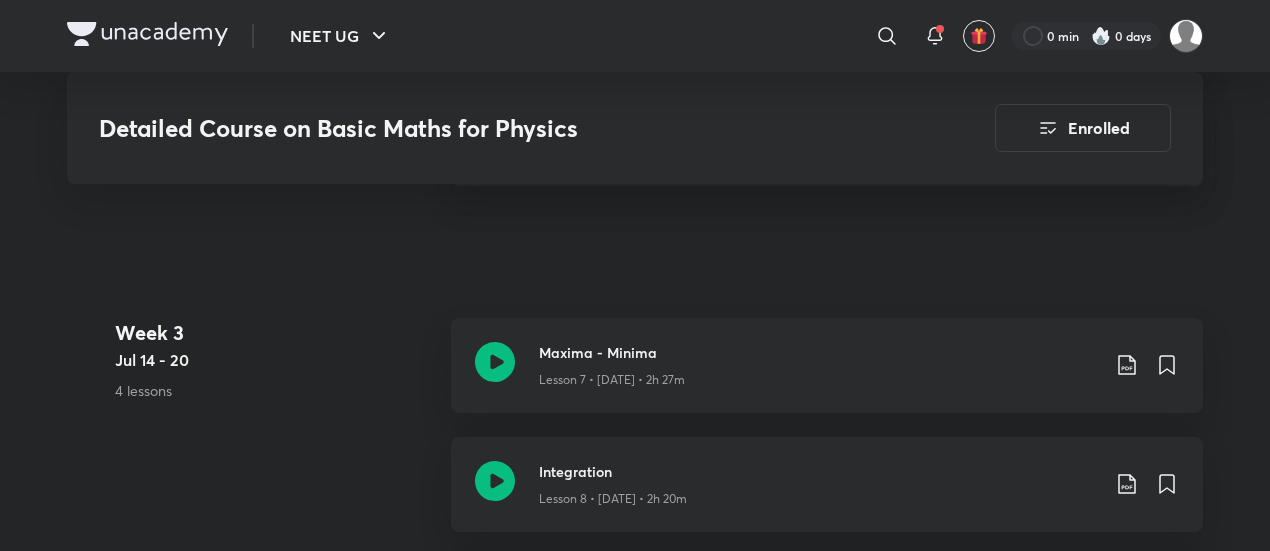 scroll, scrollTop: 1986, scrollLeft: 0, axis: vertical 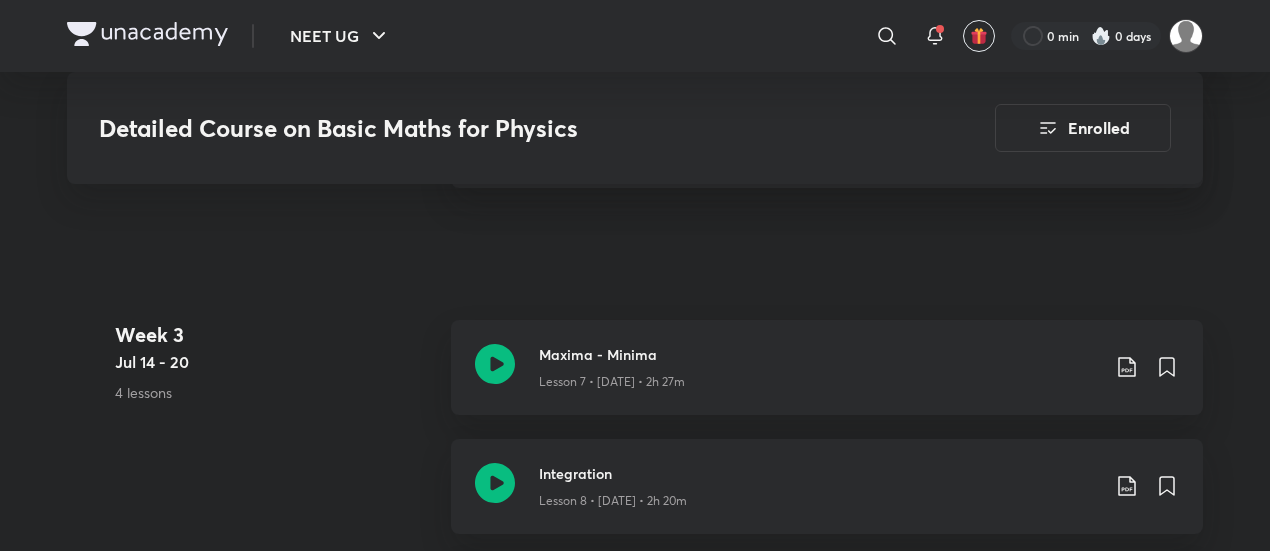 click on "Maxima - Minima Lesson 7  •  Jul 14  •  2h 27m" at bounding box center [827, 367] 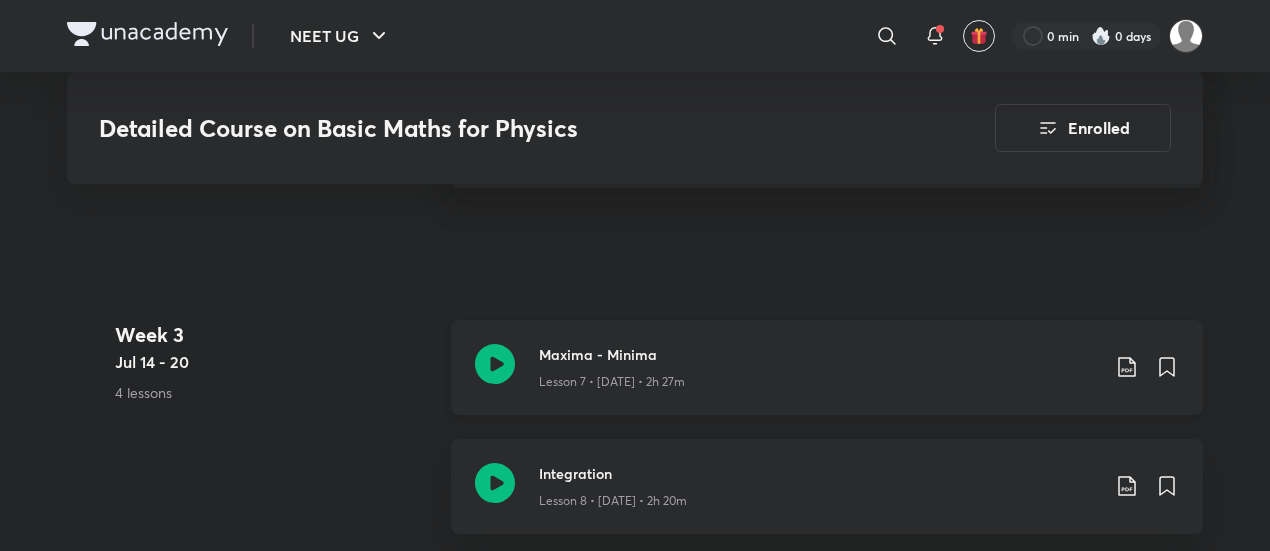 click 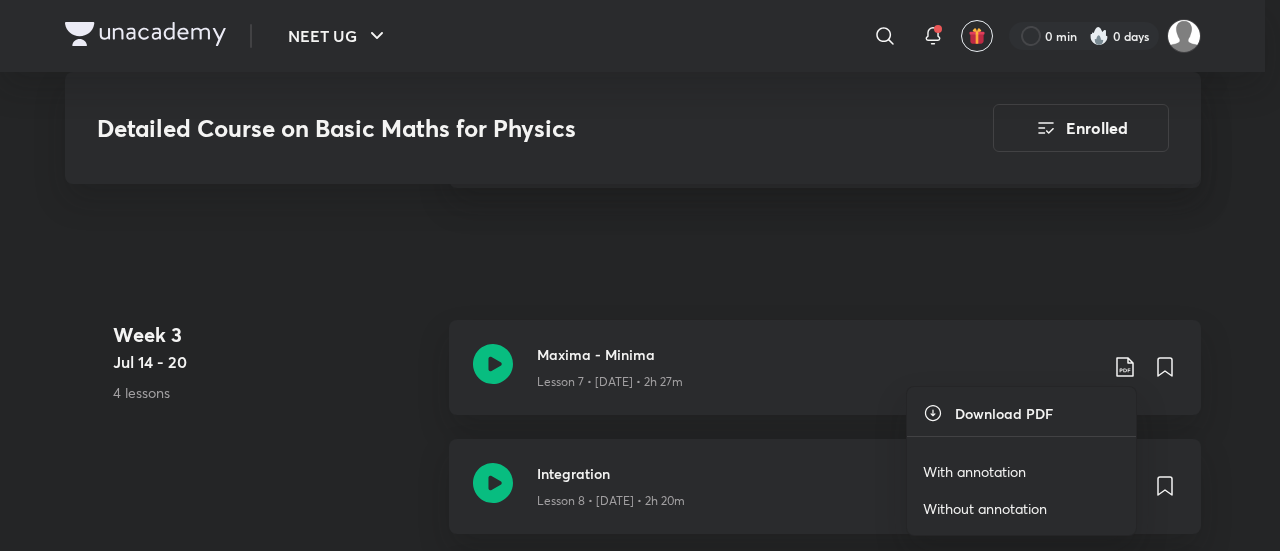 click on "With annotation" at bounding box center (974, 471) 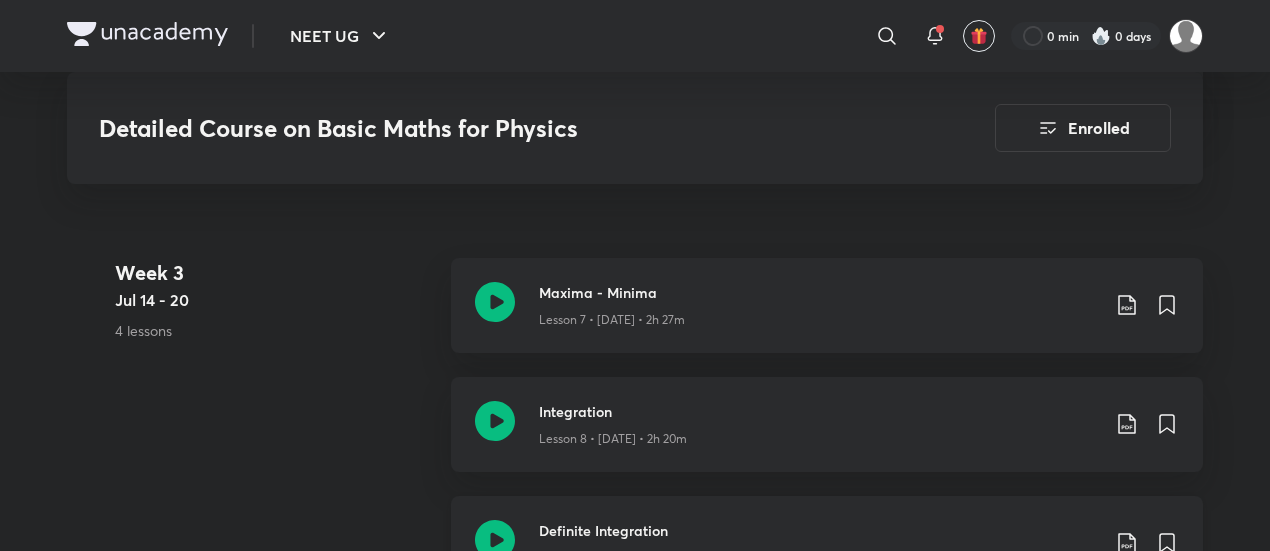 scroll, scrollTop: 2040, scrollLeft: 0, axis: vertical 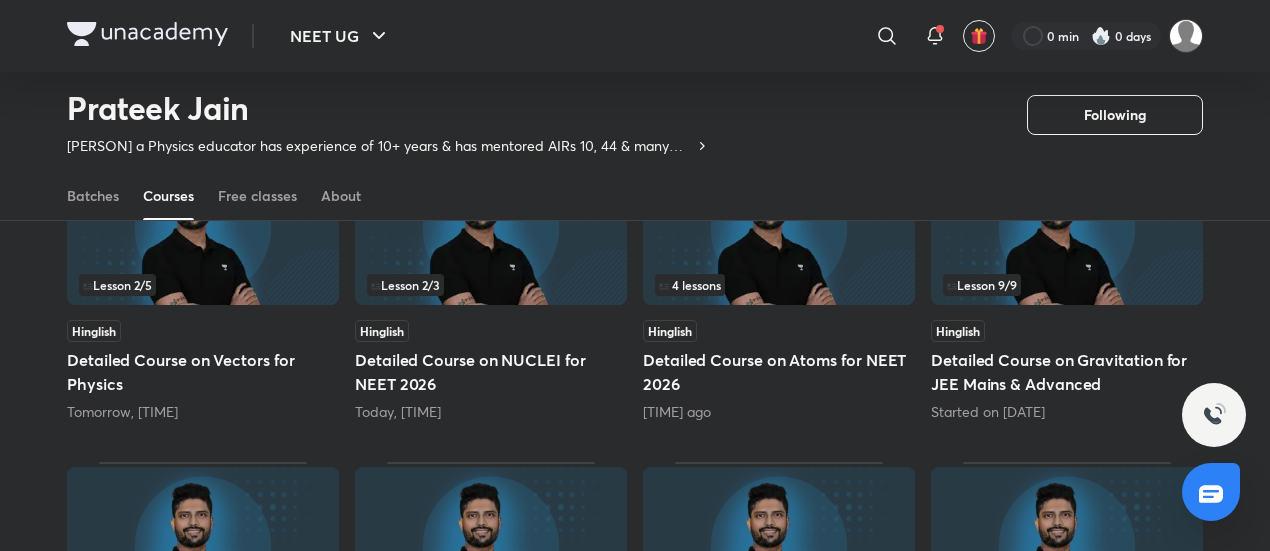 click on "Lesson   2 / 5" at bounding box center (203, 285) 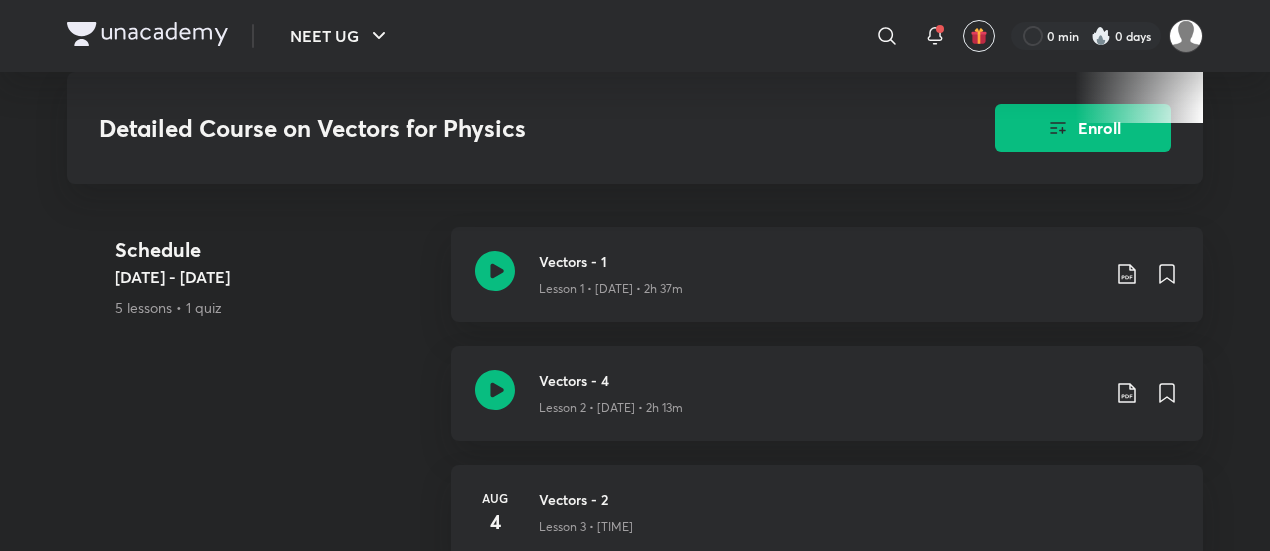 scroll, scrollTop: 770, scrollLeft: 0, axis: vertical 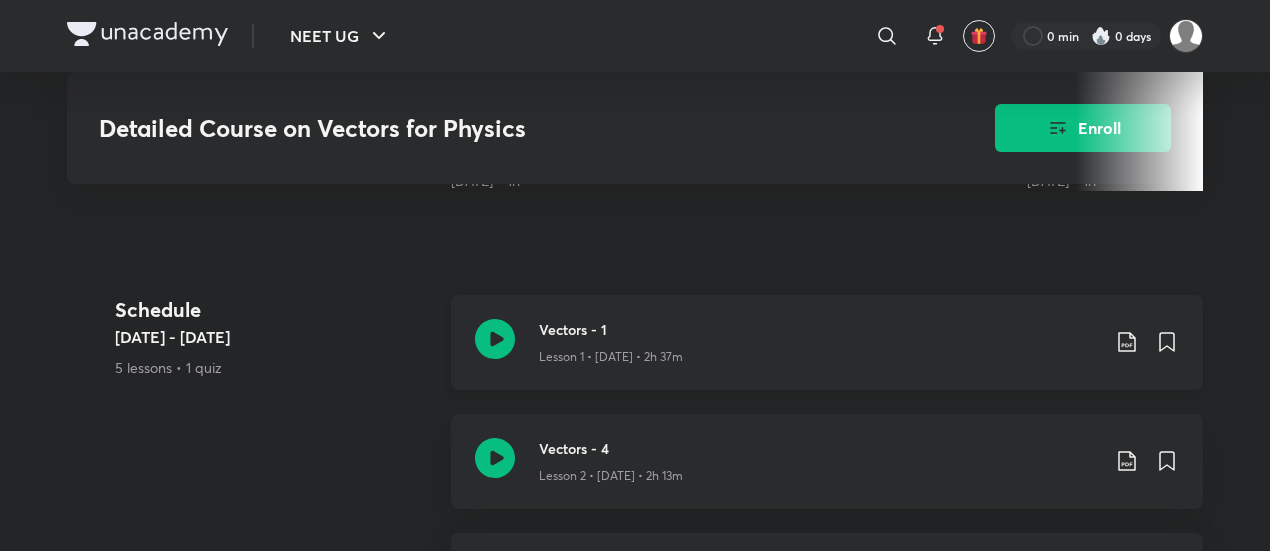 click on "Vectors - 1" at bounding box center (819, 329) 